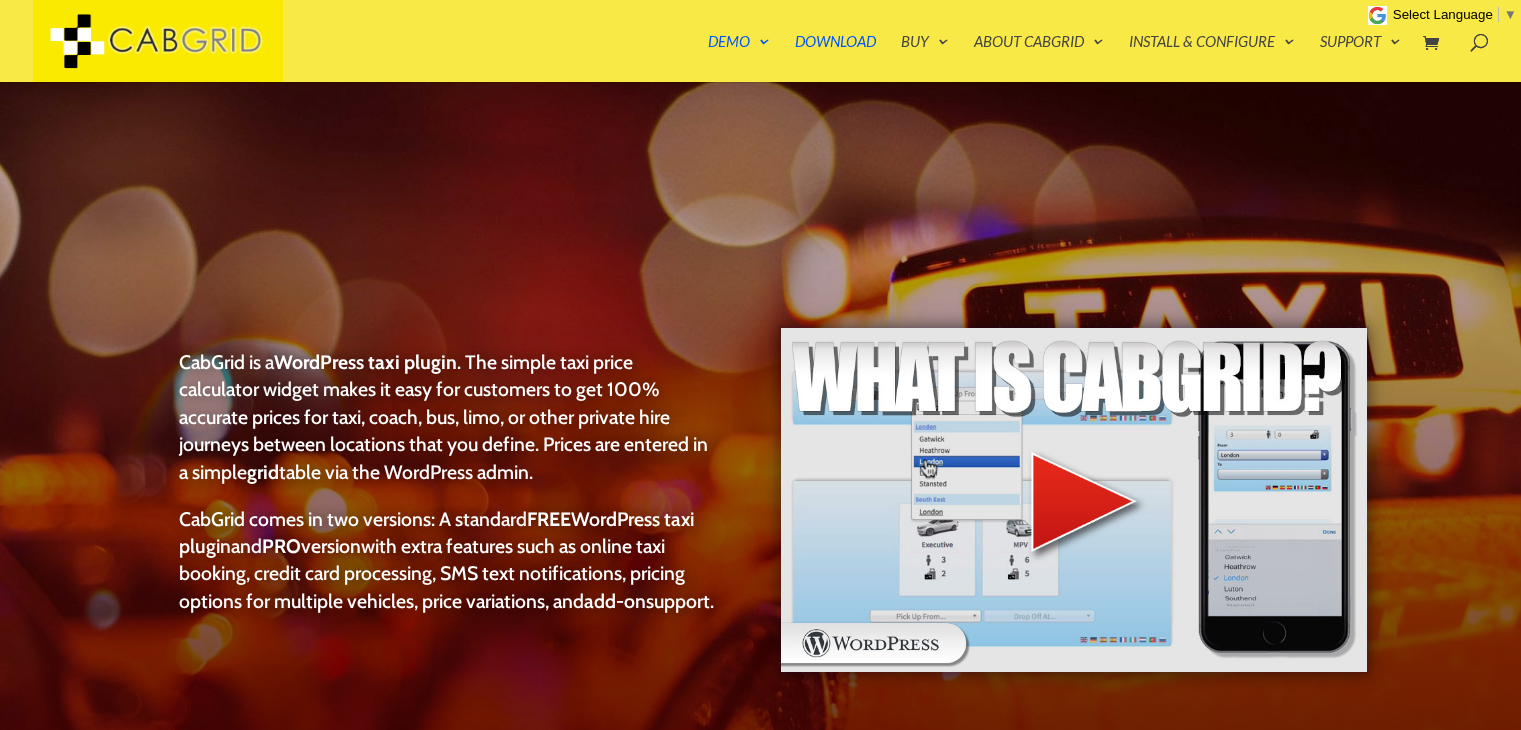 scroll, scrollTop: 0, scrollLeft: 0, axis: both 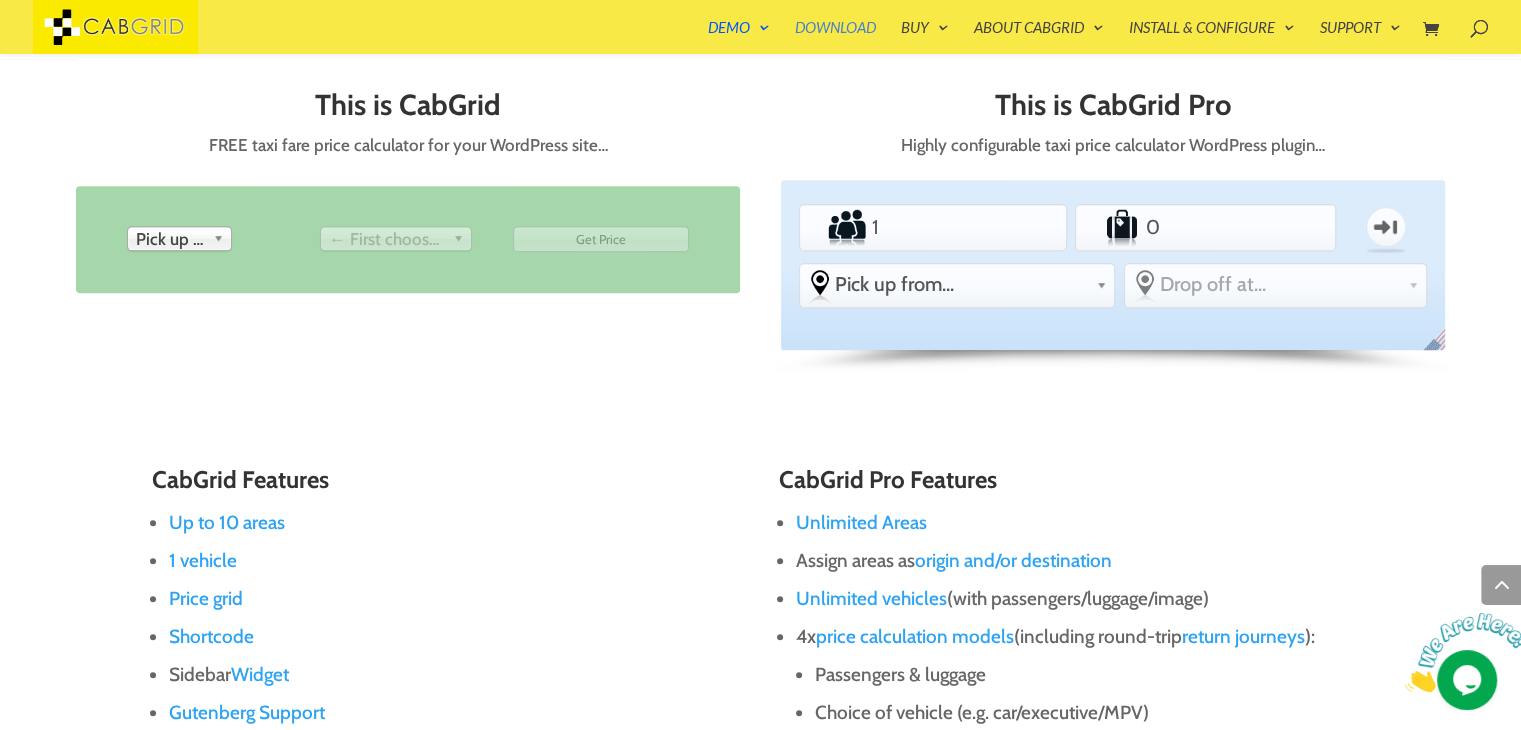 click on "Download" at bounding box center (835, 37) 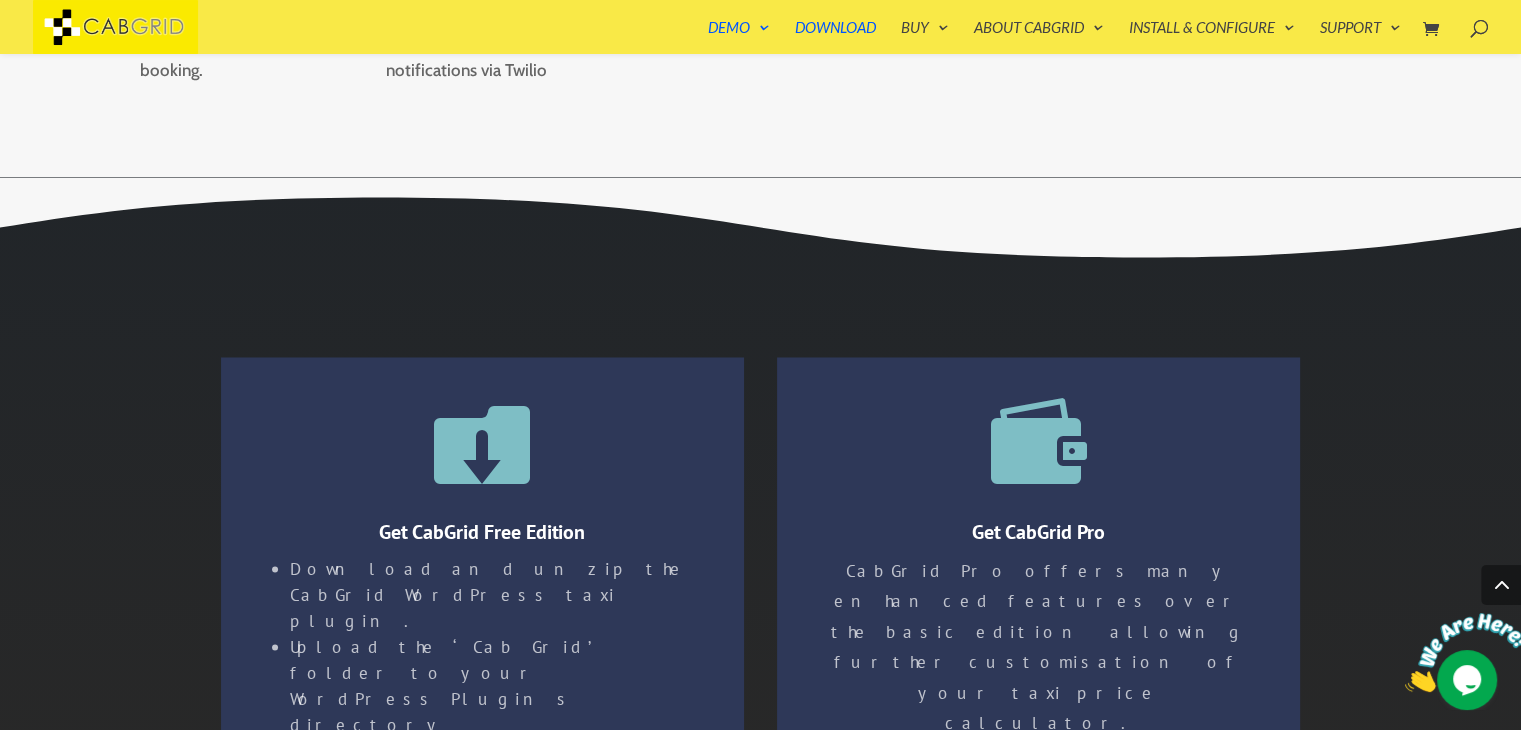 scroll, scrollTop: 3384, scrollLeft: 0, axis: vertical 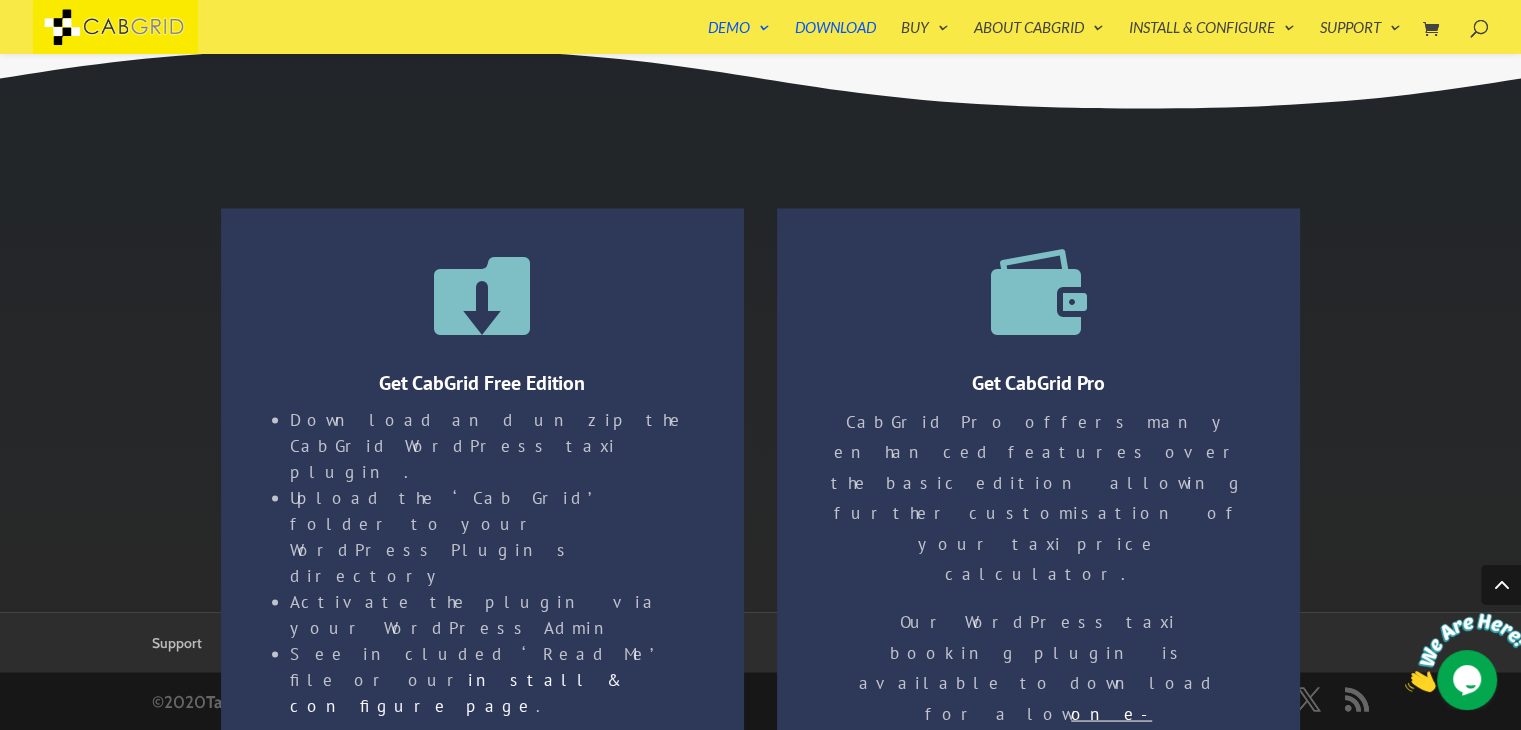 click at bounding box center [1405, 686] 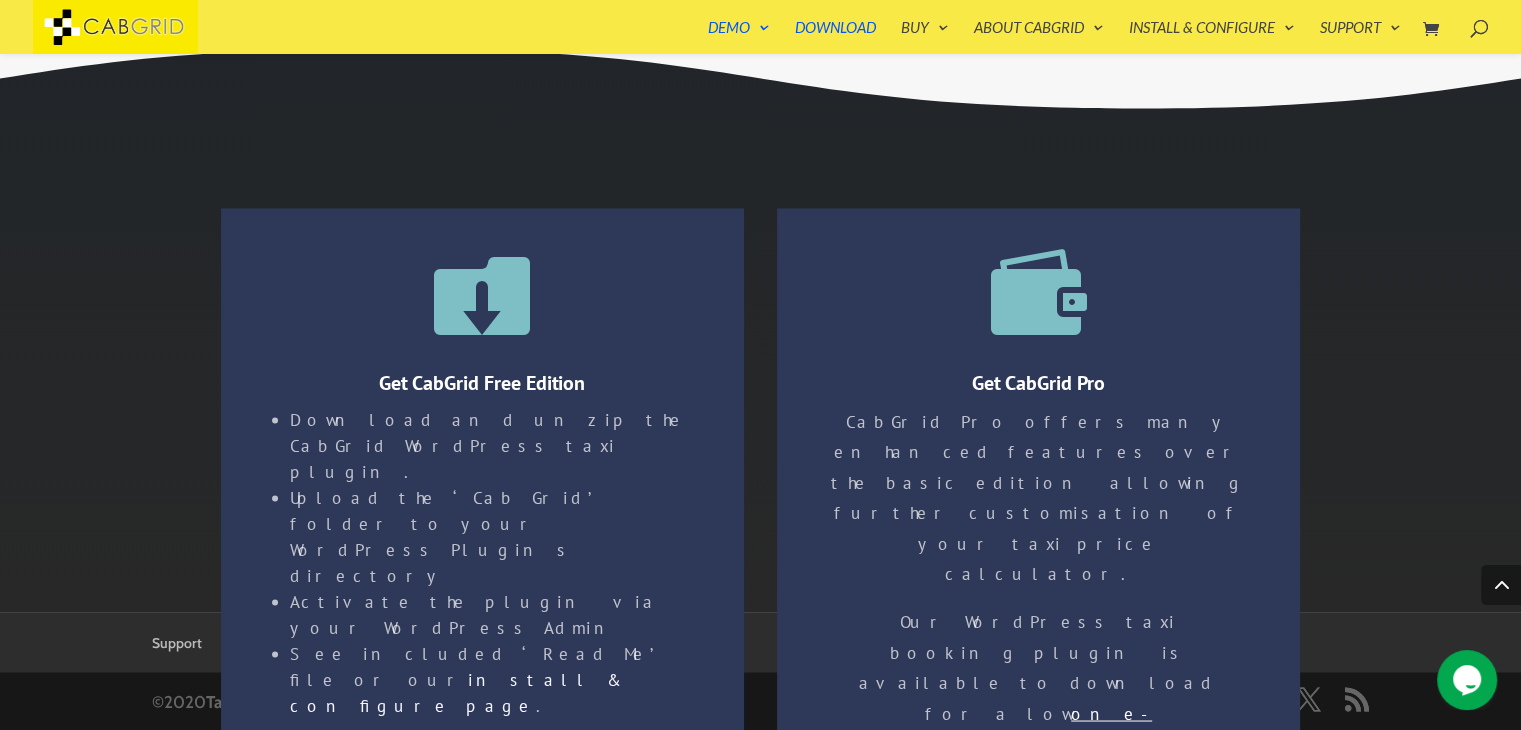 click on "Download and unzip the CabGrid WordPress taxi plugin." at bounding box center [491, 445] 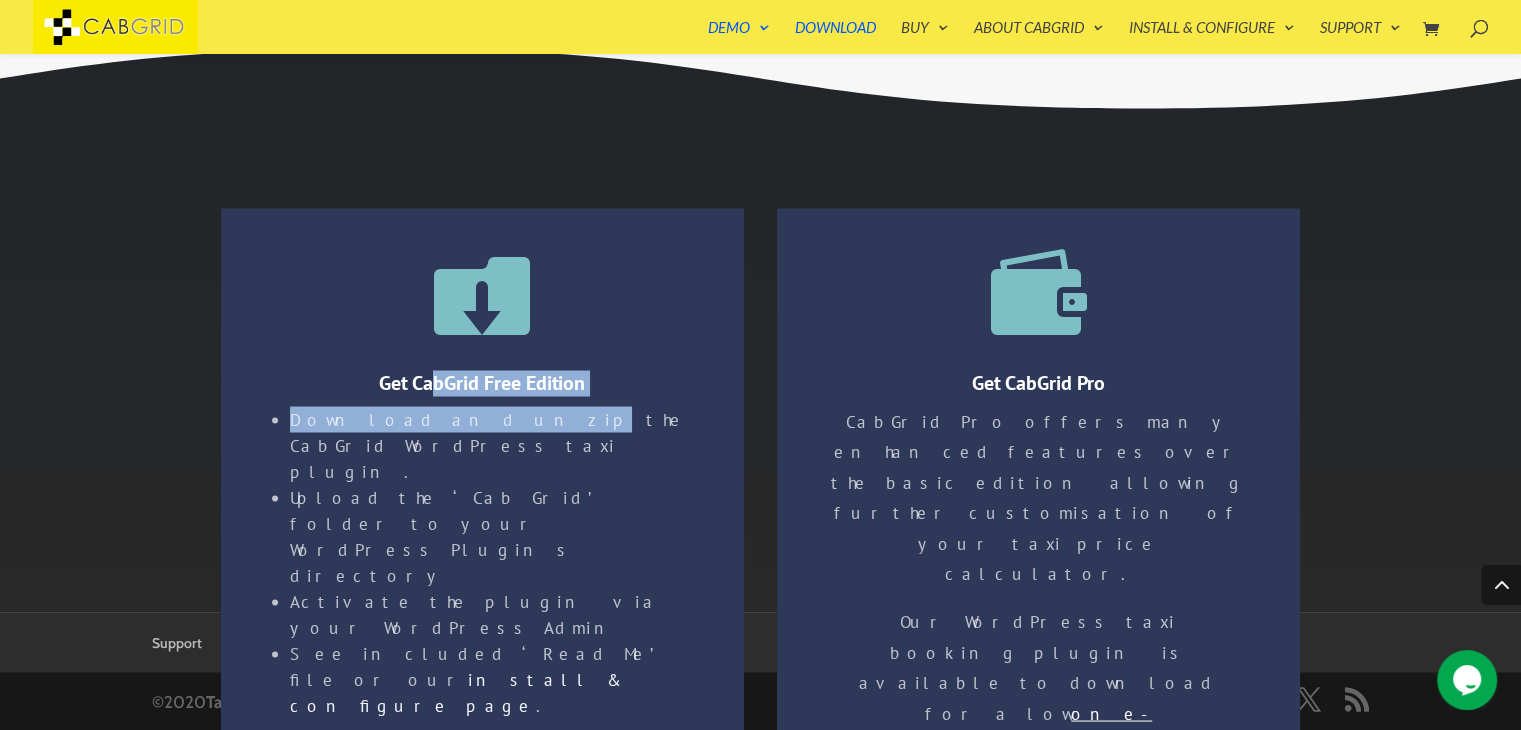 drag, startPoint x: 436, startPoint y: 404, endPoint x: 429, endPoint y: 393, distance: 13.038404 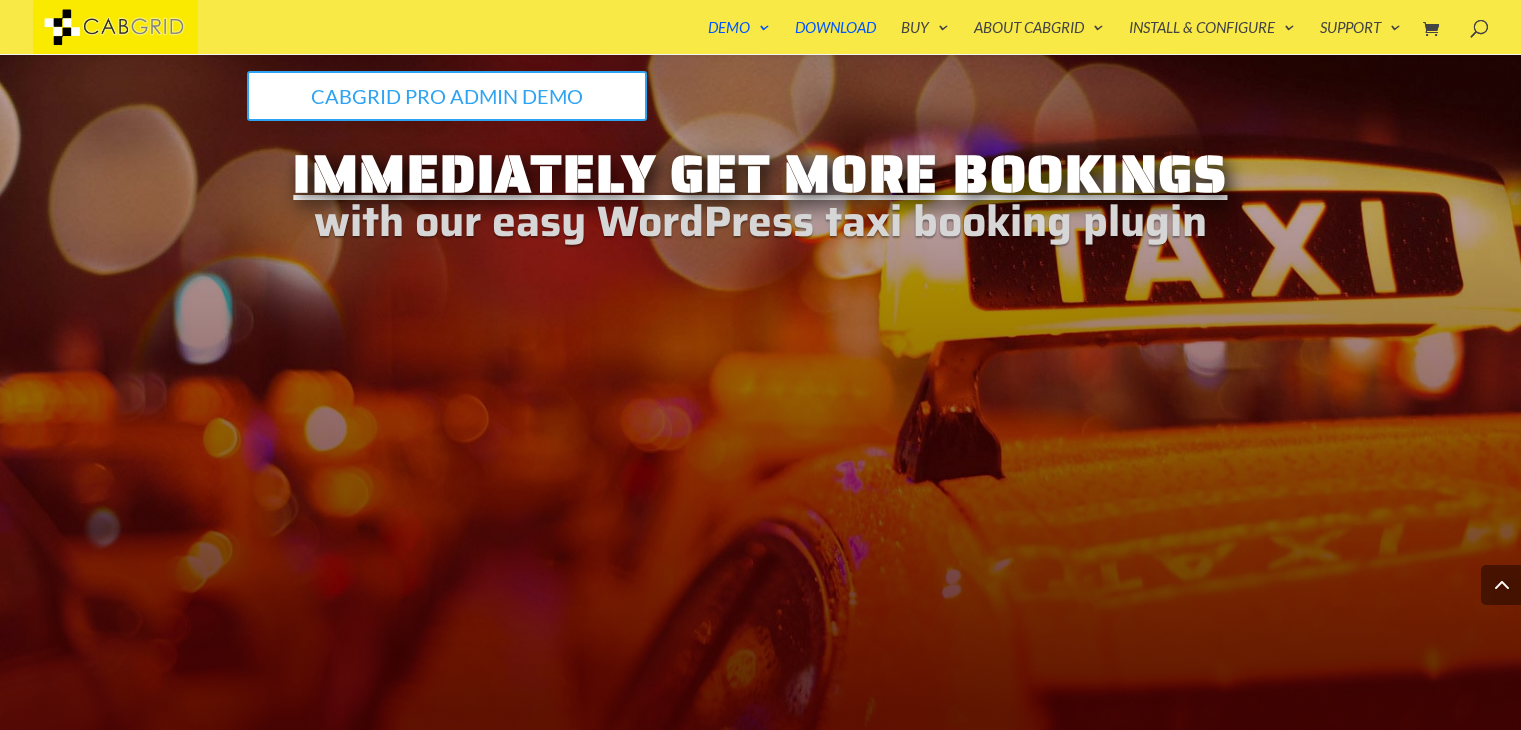 scroll, scrollTop: 2404, scrollLeft: 0, axis: vertical 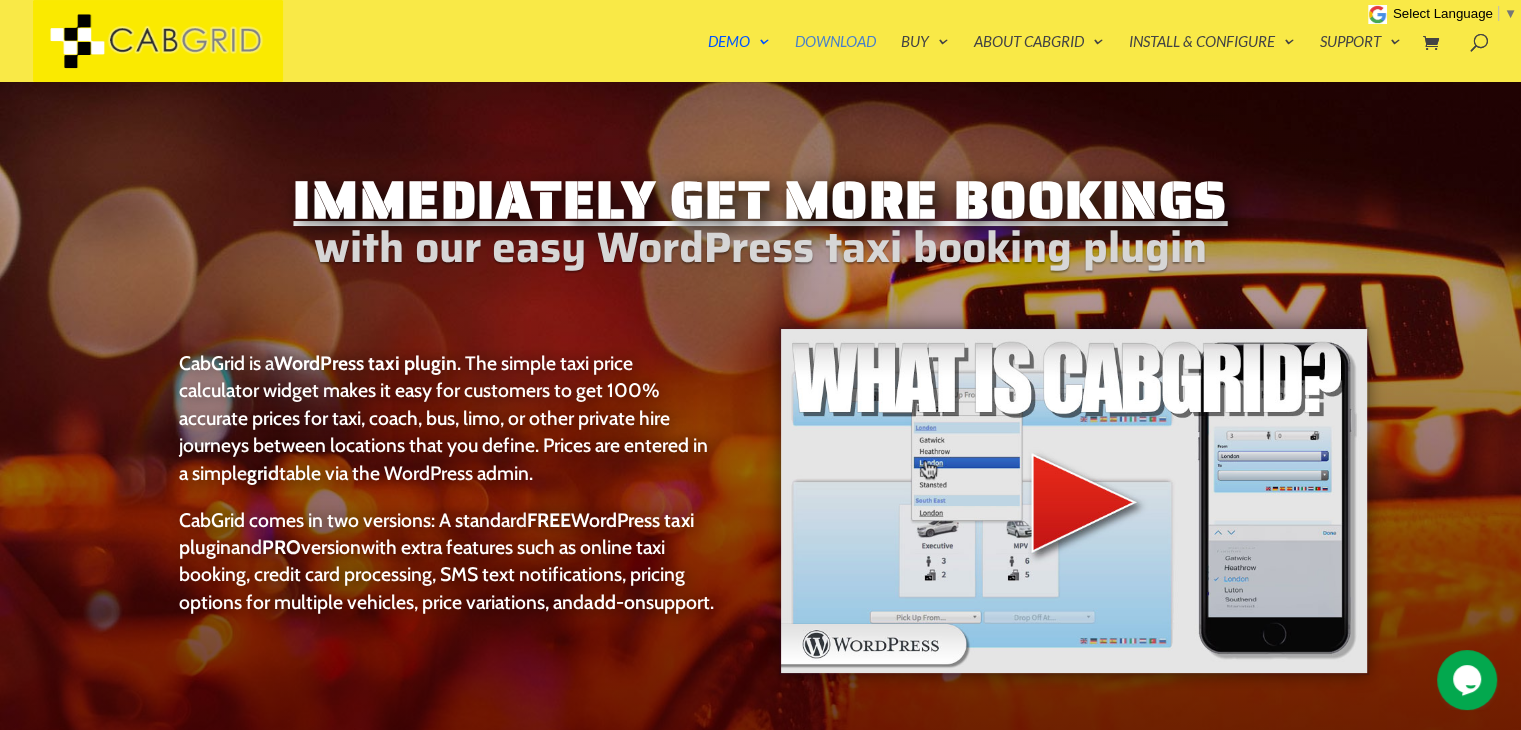 click on "Download" at bounding box center [835, 58] 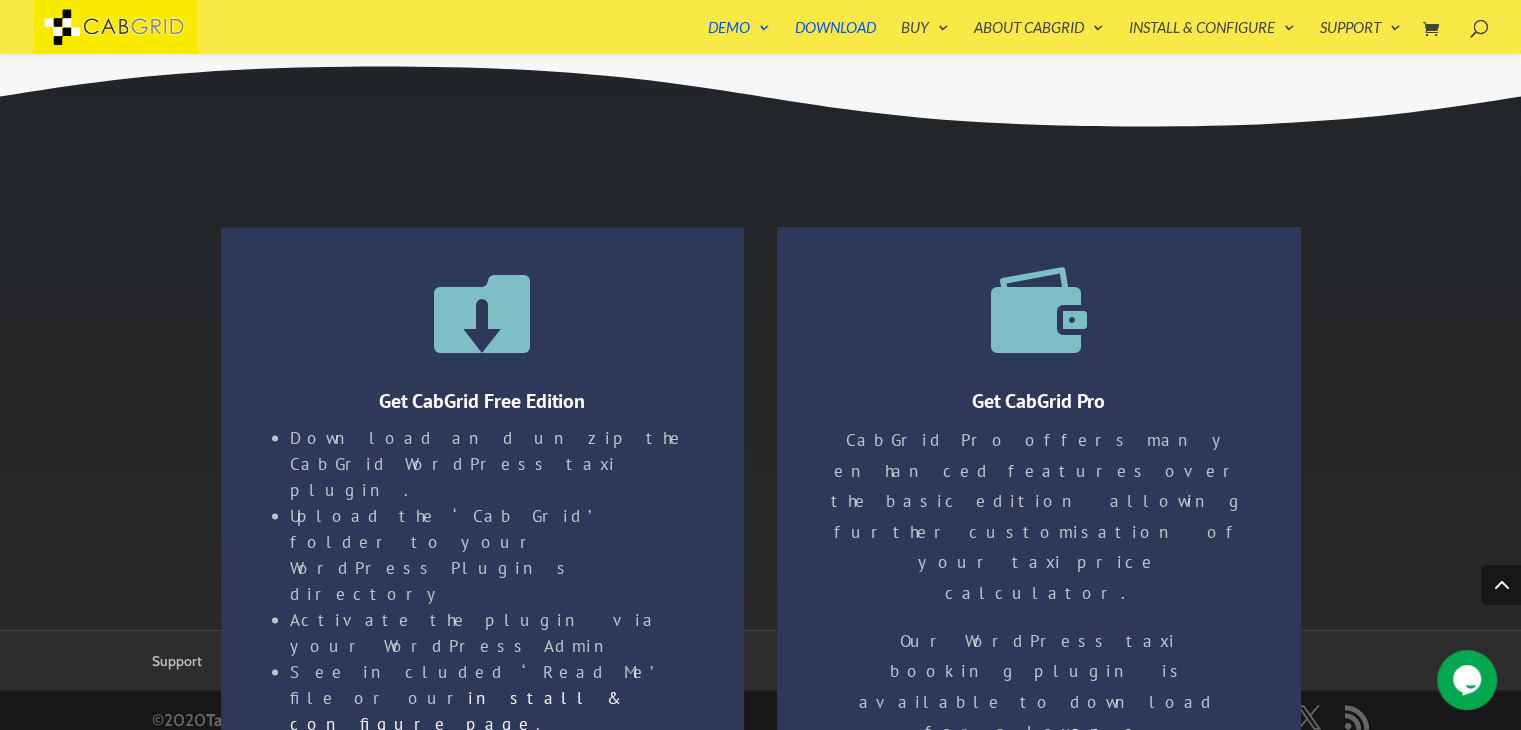 scroll, scrollTop: 3384, scrollLeft: 0, axis: vertical 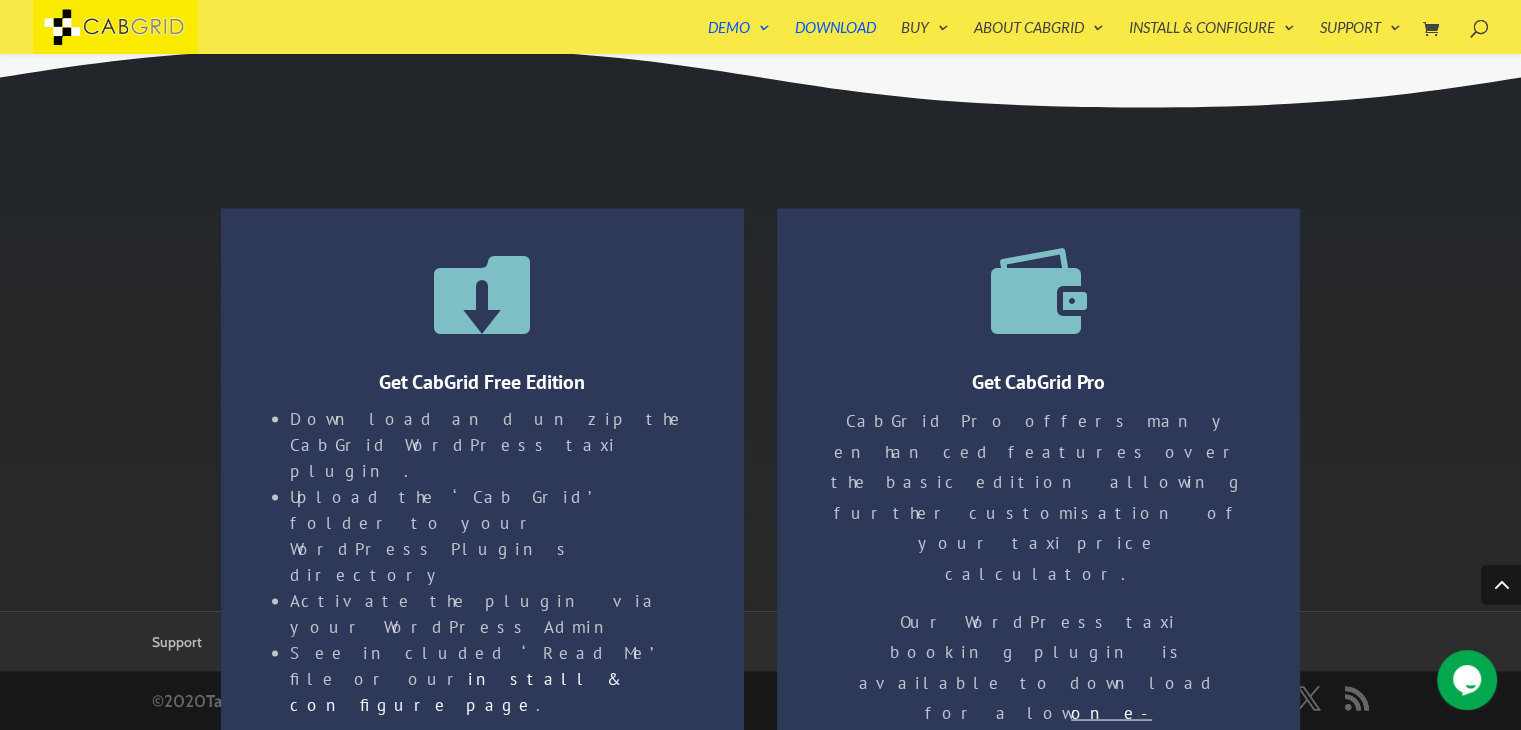 click on "
Get CabGrid Free Edition
Download and unzip the CabGrid WordPress taxi plugin.
Upload the ‘Cab Grid’ folder to your WordPress Plugins directory
Activate the plugin via your WordPress Admin
See included ‘Read Me’ file or our  install & configure page ." at bounding box center (483, 492) 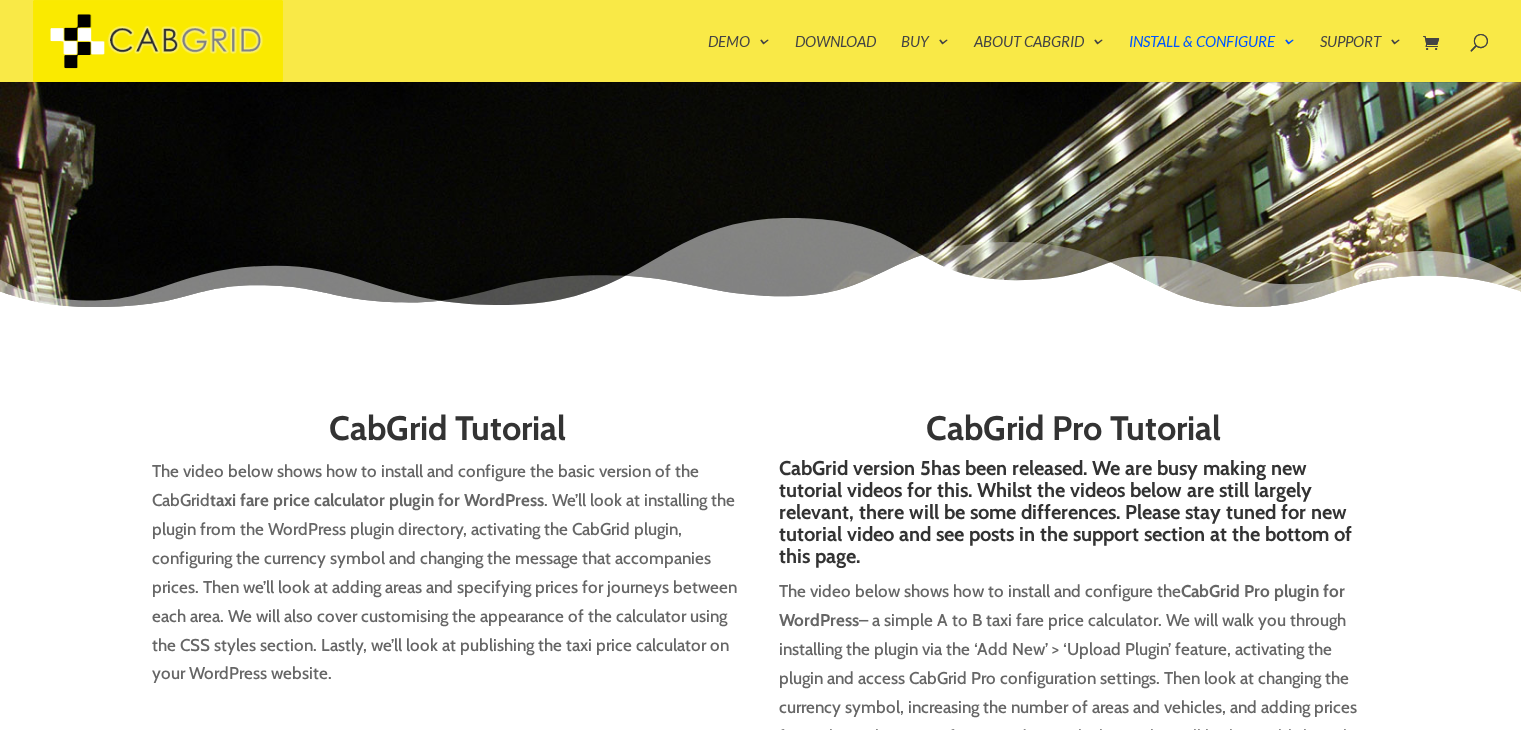 scroll, scrollTop: 240, scrollLeft: 0, axis: vertical 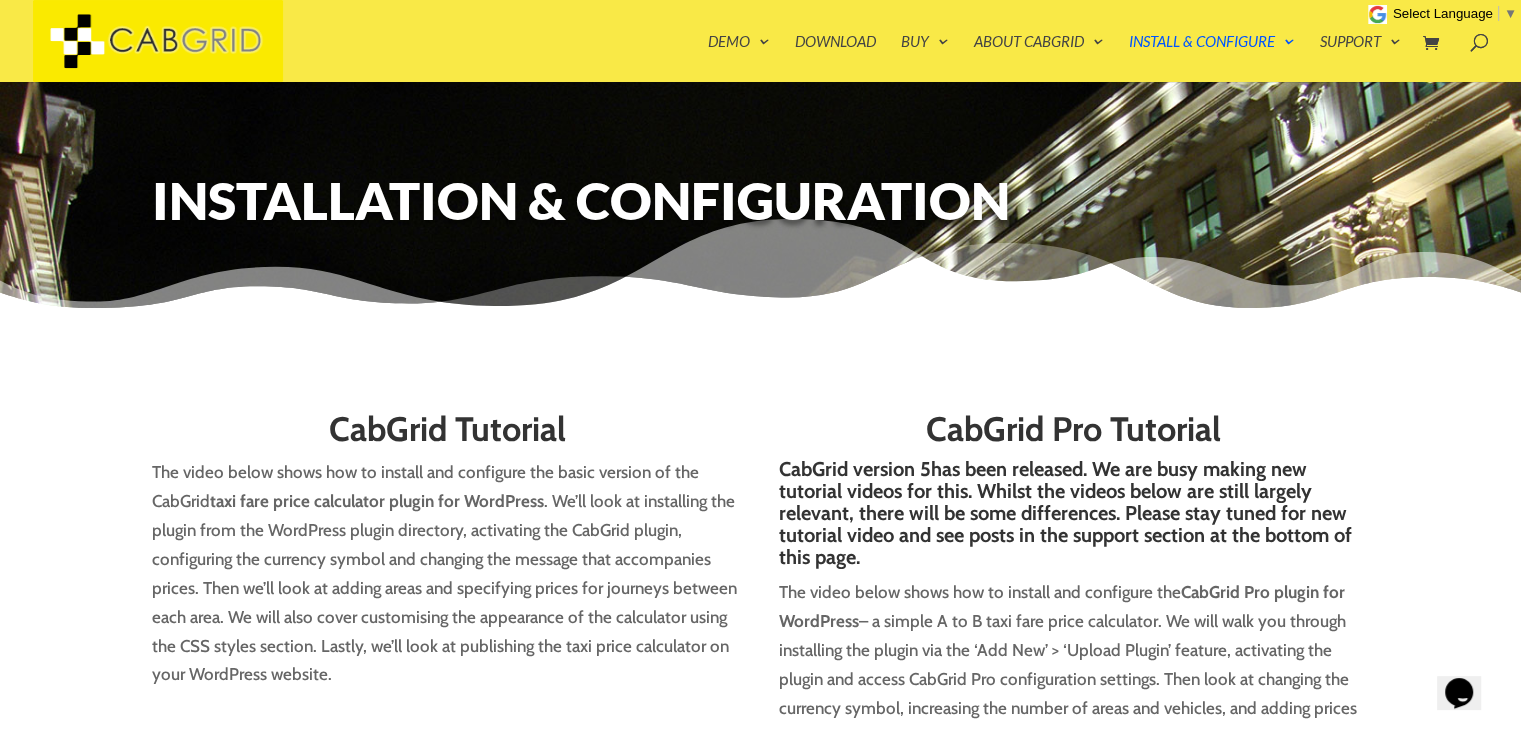 click on "CabGrid Tutorial
The video below shows how to install and configure the basic version of the CabGrid  taxi fare price calculator plugin for WordPress . We’ll look at installing the plugin from the WordPress plugin directory, activating the CabGrid plugin, configuring the currency symbol and changing the message that accompanies prices. Then we’ll look at adding areas and specifying prices for journeys between each area. We will also cover customising the appearance of the calculator using the CSS styles section. Lastly, we’ll look at publishing the taxi price calculator on your WordPress website.
CabGrid Pro Tutorial
CabGrid version 5  has been released. We are busy making new tutorial videos for this. Whilst the videos below are still largely relevant, there will be some differences. Please stay tuned for new tutorial video and see posts in the support section at the bottom of this page.
The video below shows how to install and configure the  CabGrid Pro plugin for WordPress ]’" at bounding box center (760, 609) 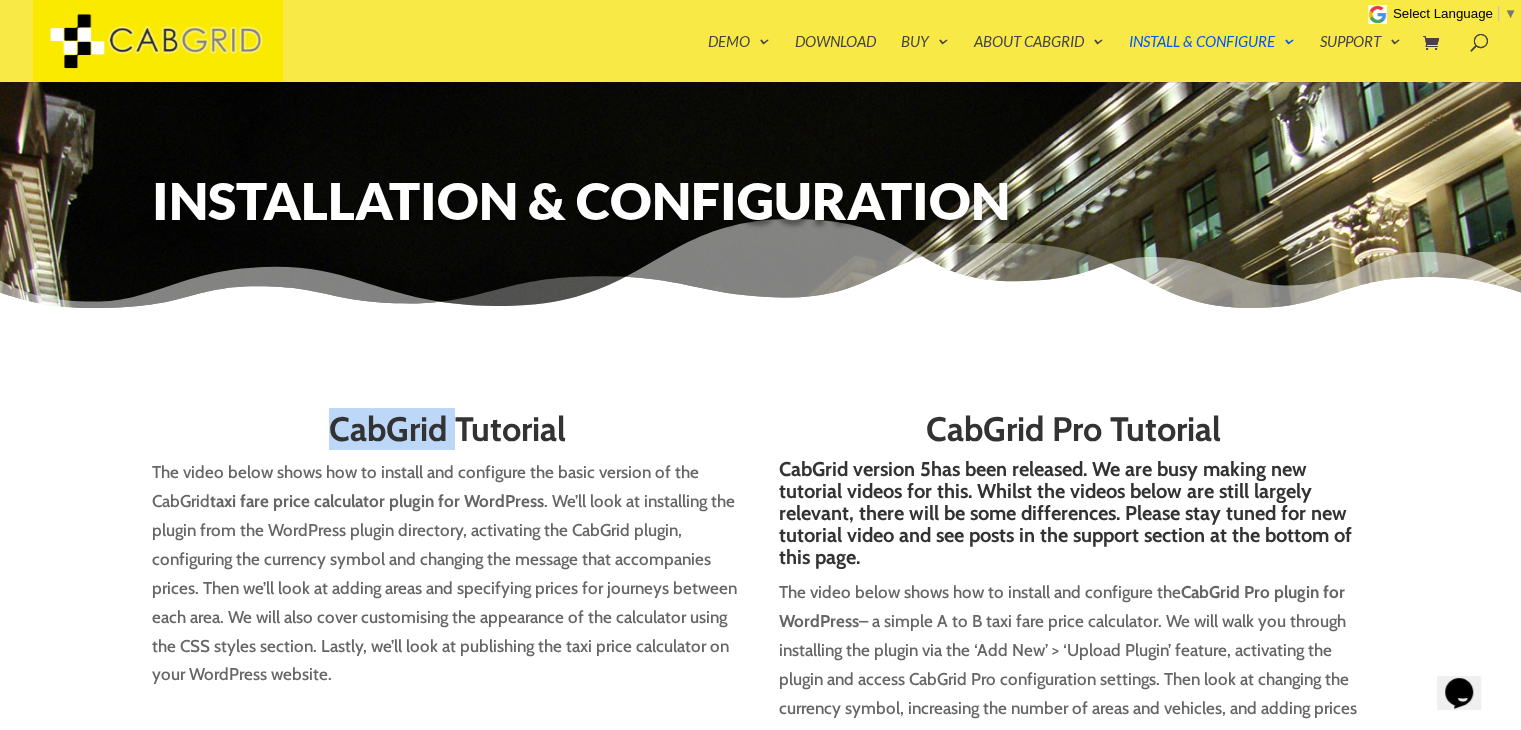 click on "CabGrid Tutorial
The video below shows how to install and configure the basic version of the CabGrid  taxi fare price calculator plugin for WordPress . We’ll look at installing the plugin from the WordPress plugin directory, activating the CabGrid plugin, configuring the currency symbol and changing the message that accompanies prices. Then we’ll look at adding areas and specifying prices for journeys between each area. We will also cover customising the appearance of the calculator using the CSS styles section. Lastly, we’ll look at publishing the taxi price calculator on your WordPress website.
CabGrid Pro Tutorial
CabGrid version 5  has been released. We are busy making new tutorial videos for this. Whilst the videos below are still largely relevant, there will be some differences. Please stay tuned for new tutorial video and see posts in the support section at the bottom of this page.
The video below shows how to install and configure the  CabGrid Pro plugin for WordPress ]’" at bounding box center (760, 609) 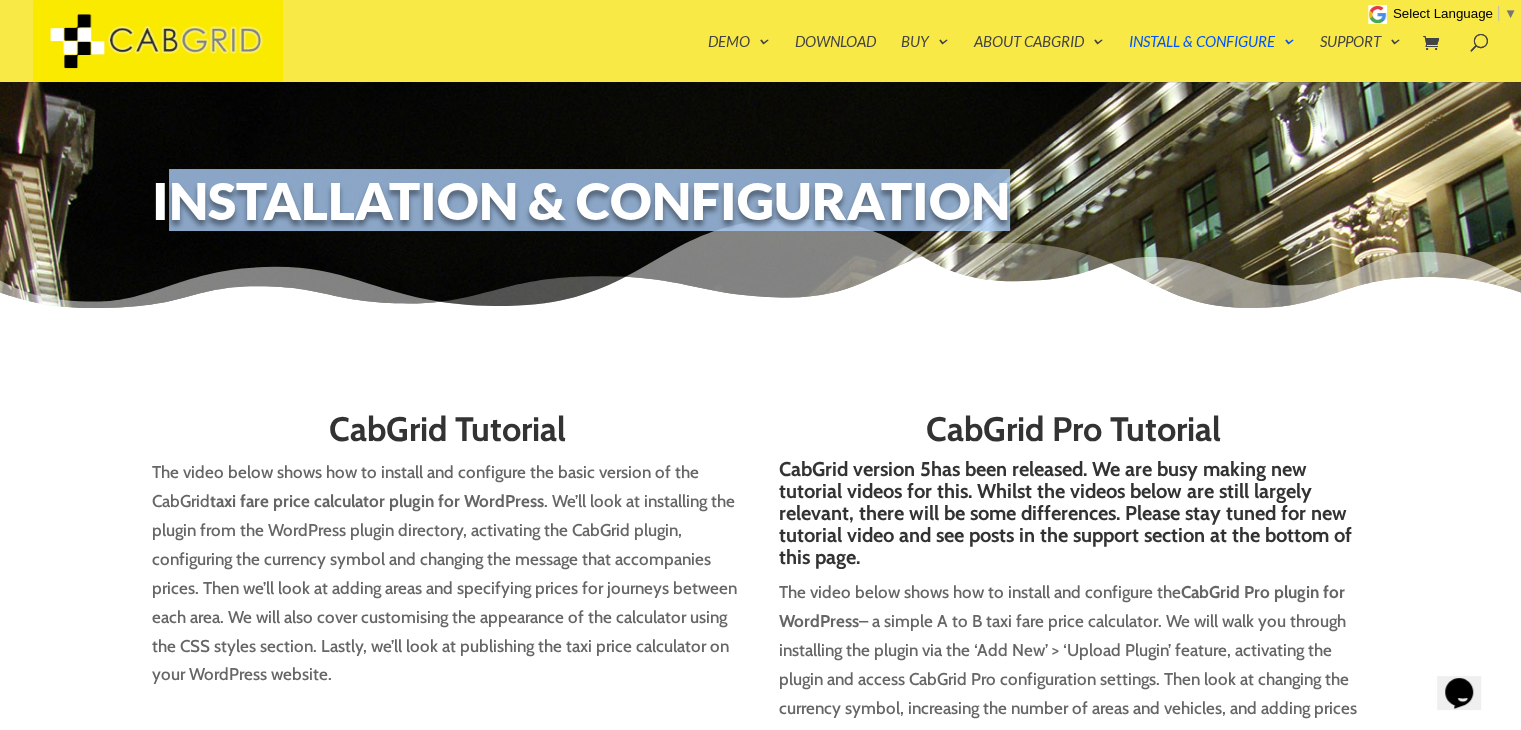 drag, startPoint x: 163, startPoint y: 205, endPoint x: 1030, endPoint y: 214, distance: 867.0467 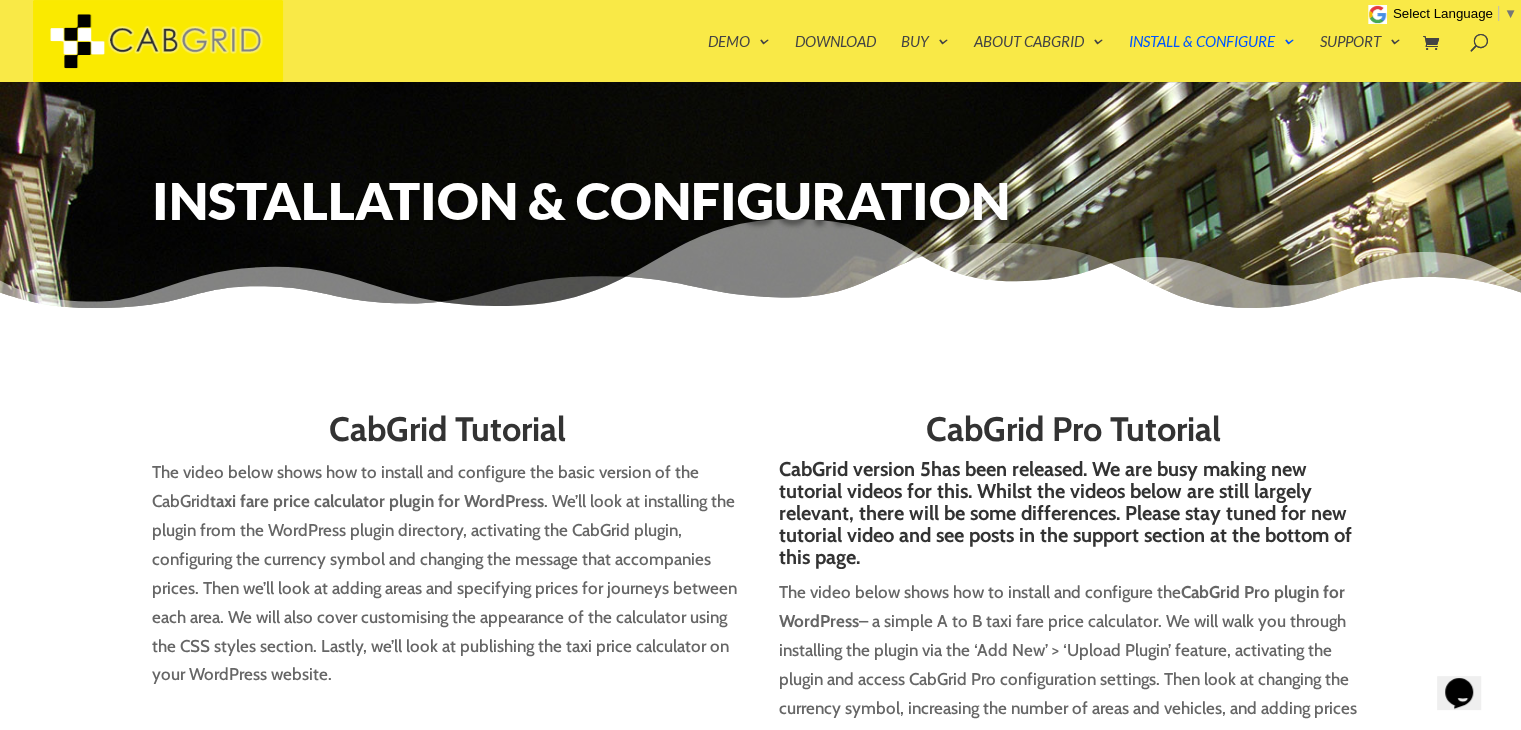 click at bounding box center [790, 41] 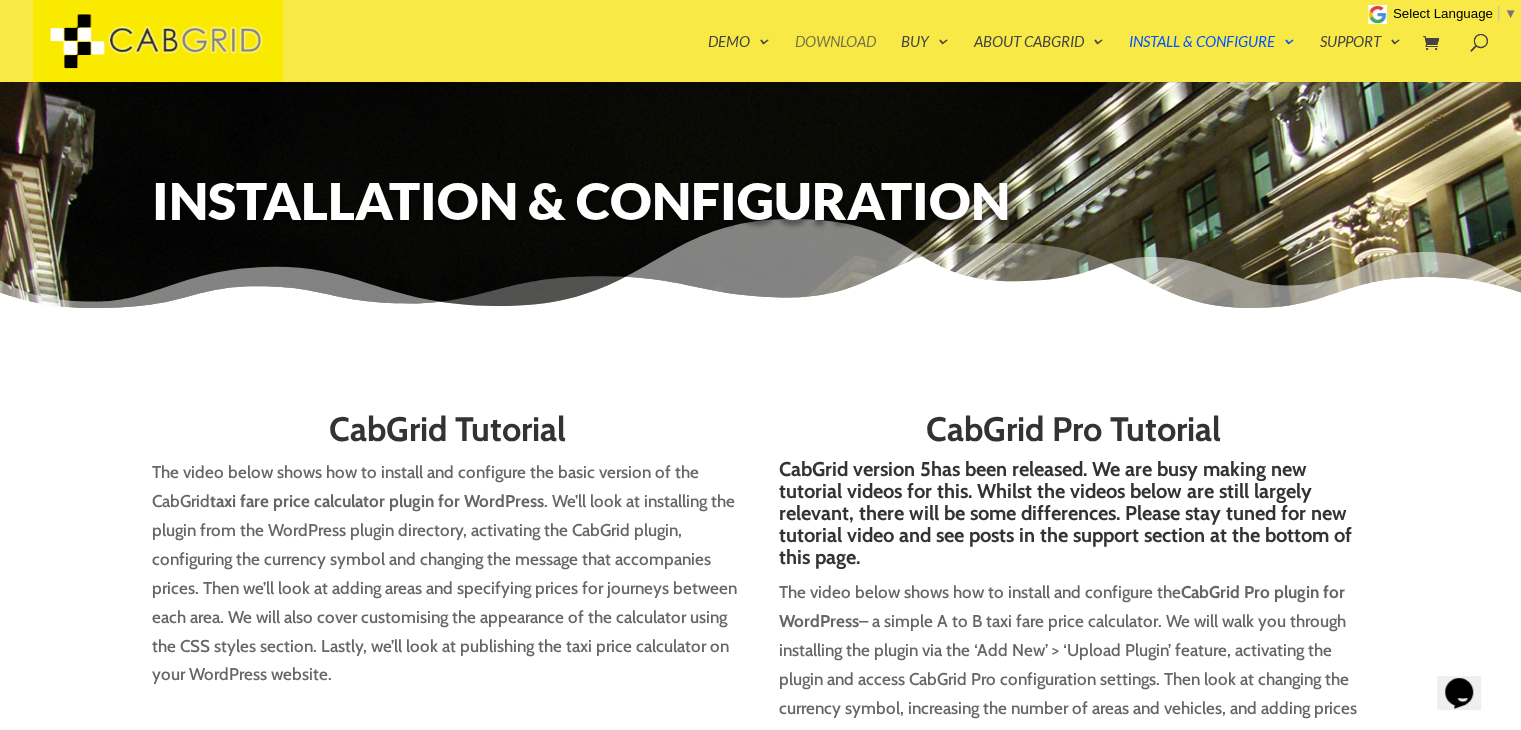 click on "Download" at bounding box center (835, 58) 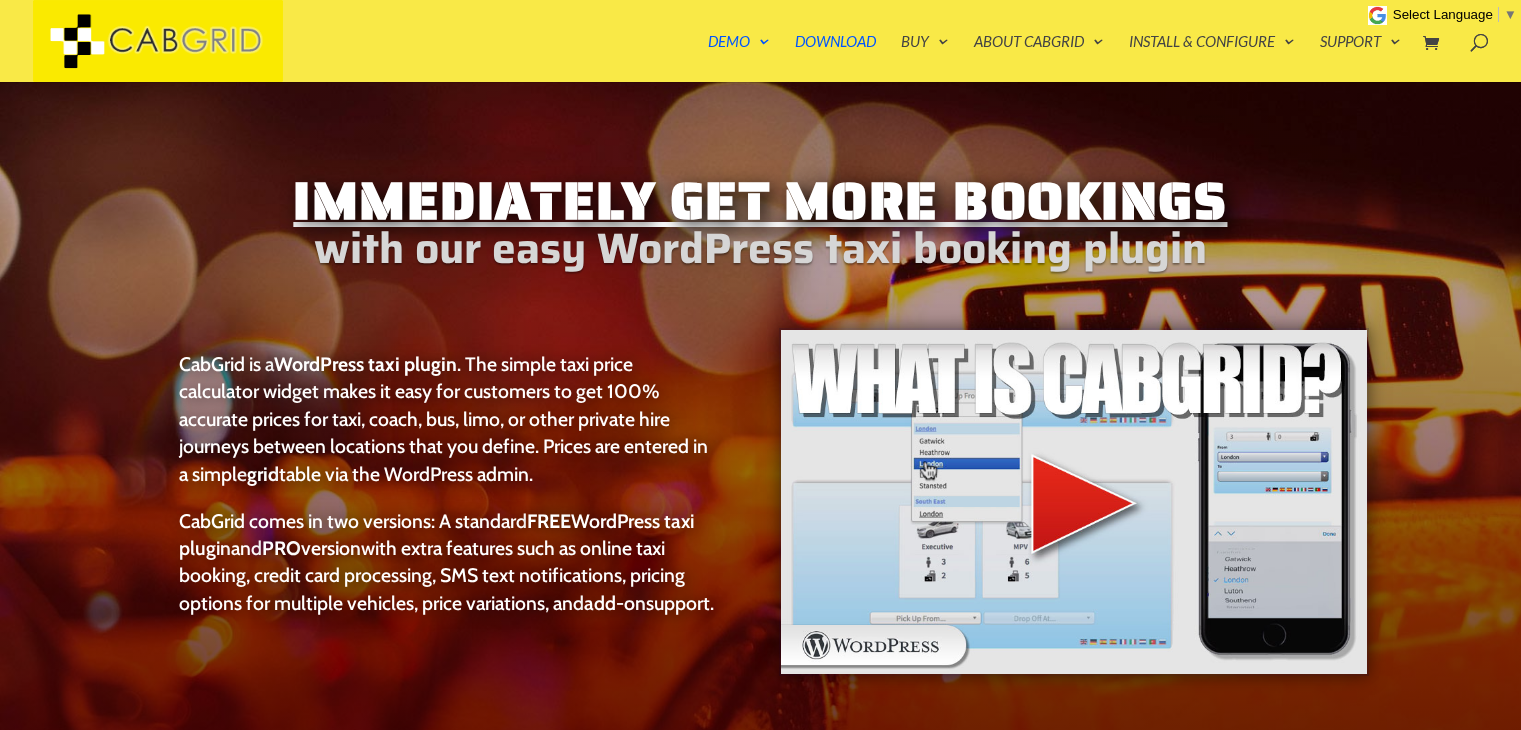 scroll, scrollTop: 0, scrollLeft: 0, axis: both 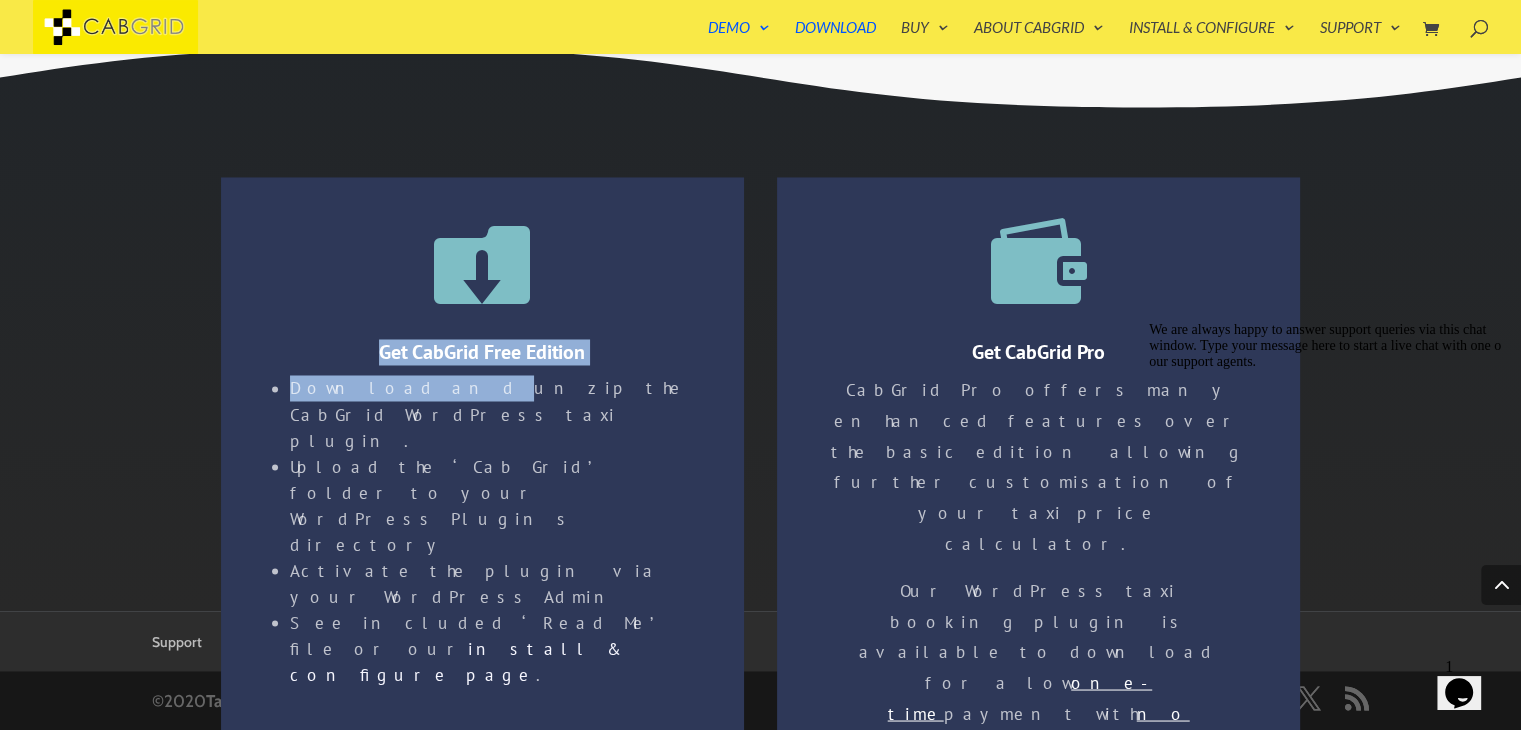 drag, startPoint x: 276, startPoint y: 373, endPoint x: 397, endPoint y: 382, distance: 121.33425 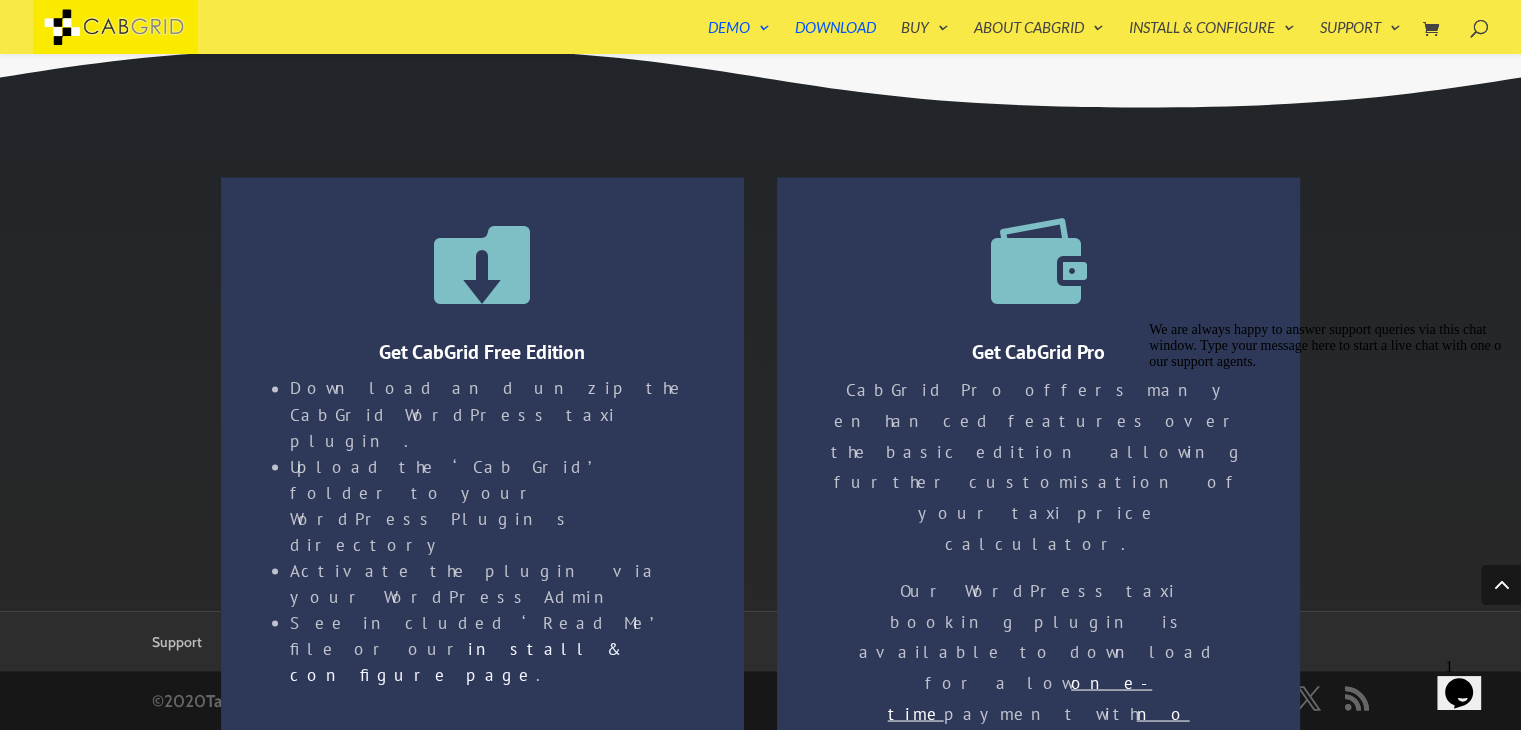 click on "Download and unzip the CabGrid WordPress taxi plugin." at bounding box center (491, 414) 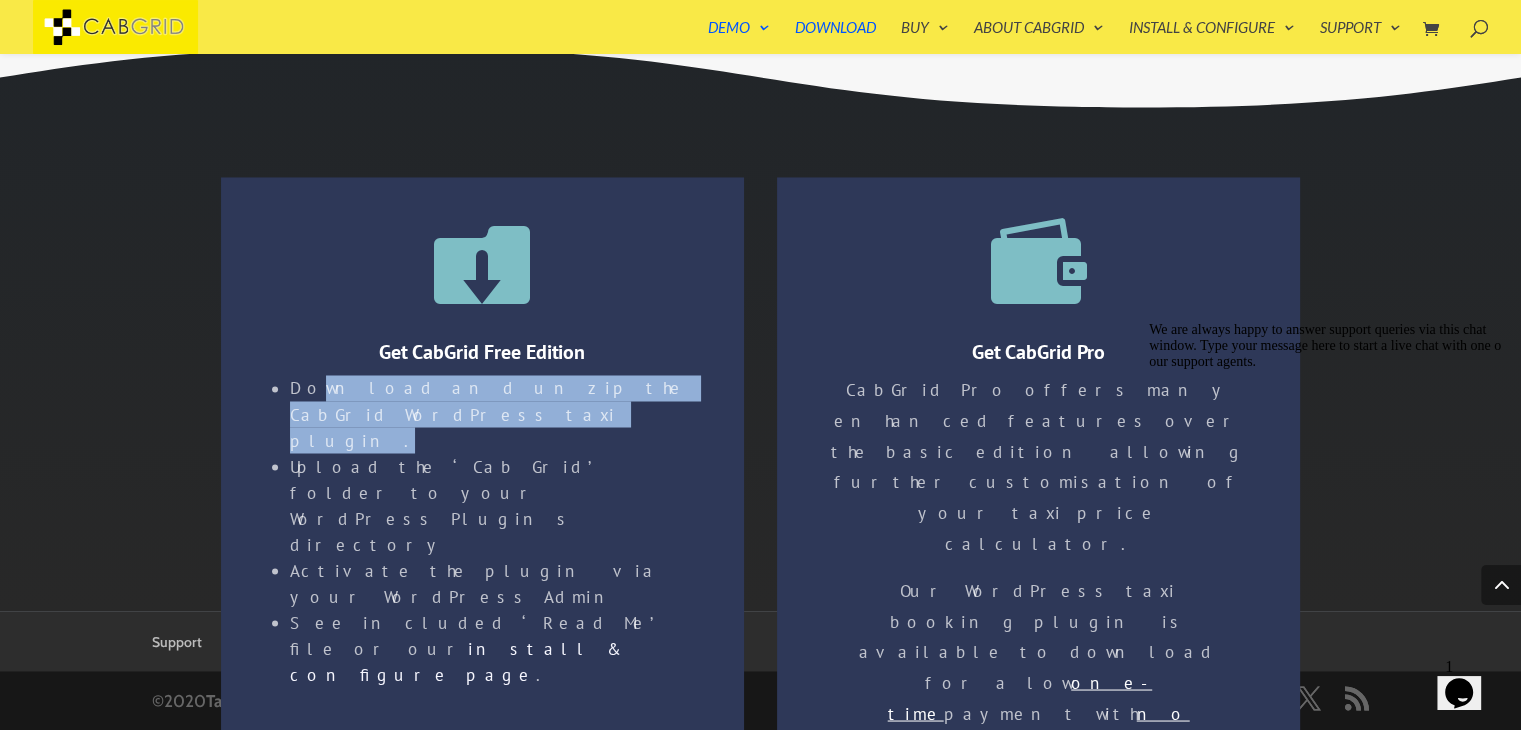 drag, startPoint x: 325, startPoint y: 390, endPoint x: 372, endPoint y: 421, distance: 56.302753 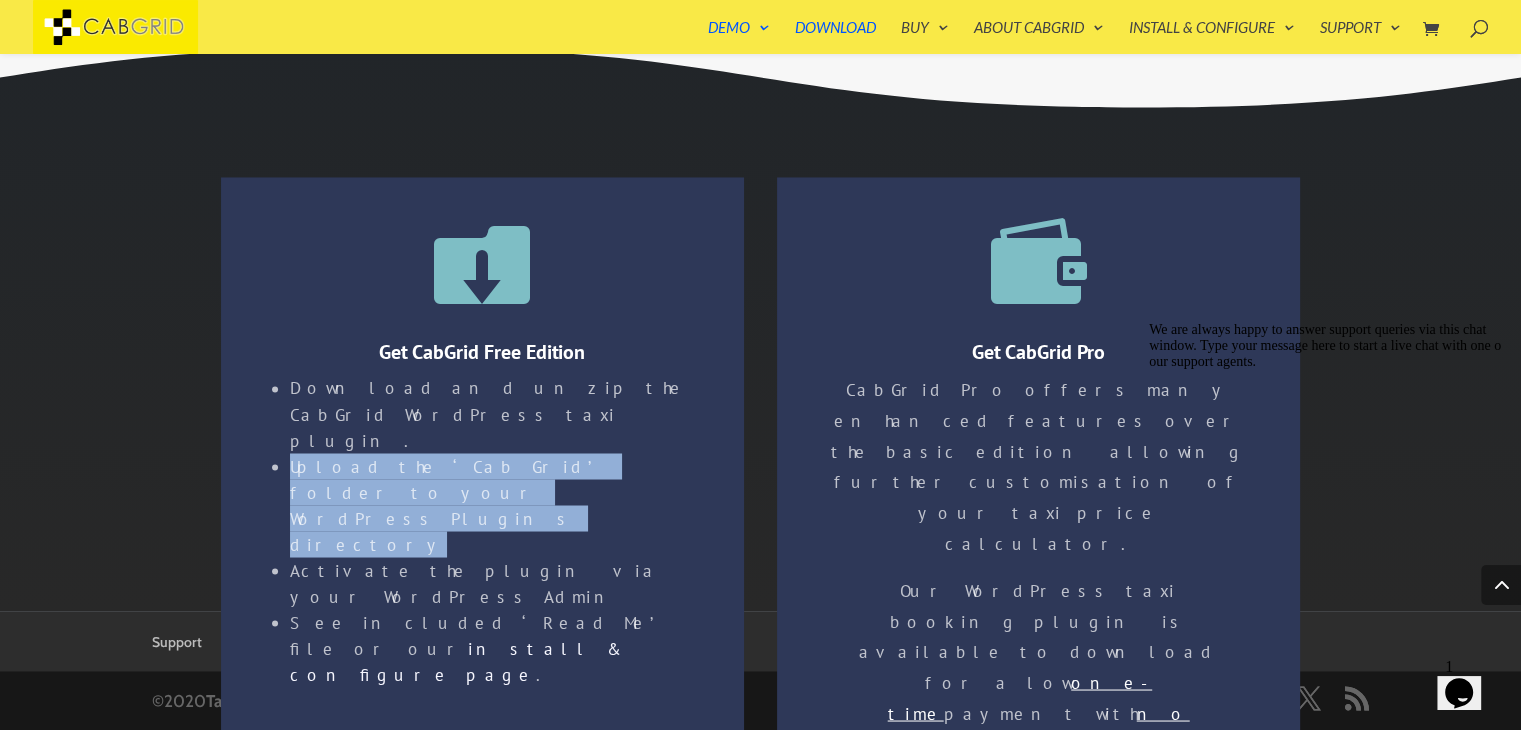 drag, startPoint x: 288, startPoint y: 443, endPoint x: 545, endPoint y: 457, distance: 257.38104 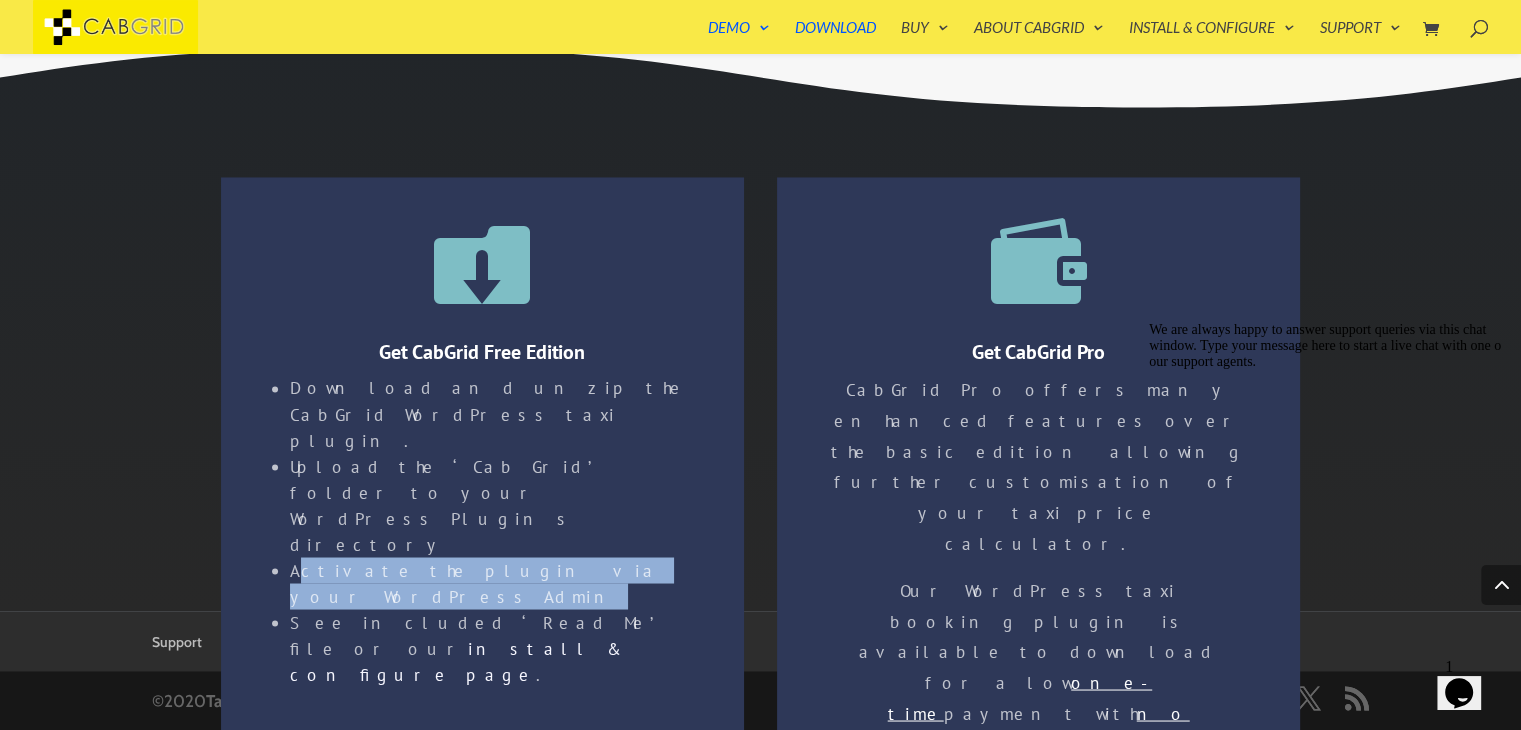 drag, startPoint x: 301, startPoint y: 490, endPoint x: 647, endPoint y: 486, distance: 346.02313 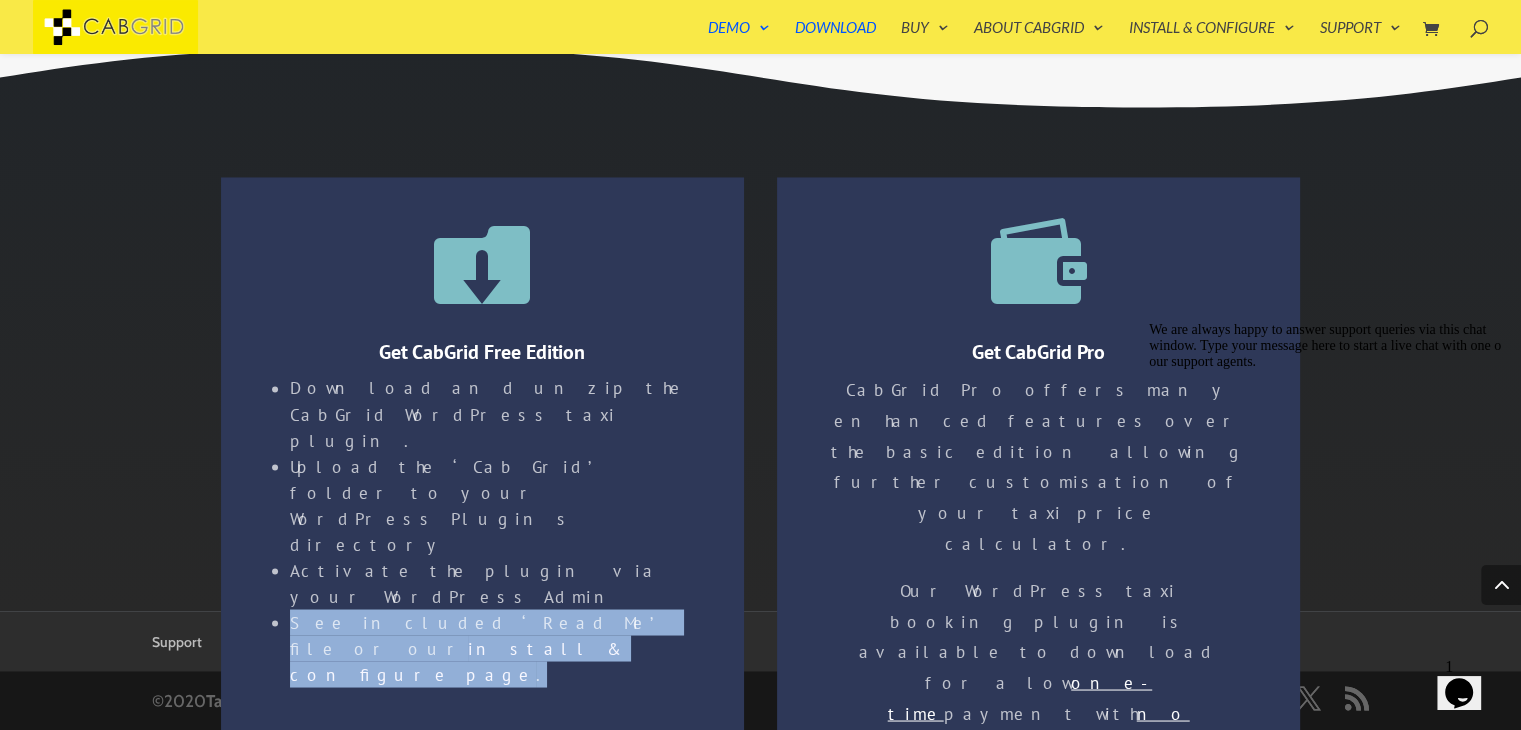 drag, startPoint x: 292, startPoint y: 517, endPoint x: 677, endPoint y: 561, distance: 387.50613 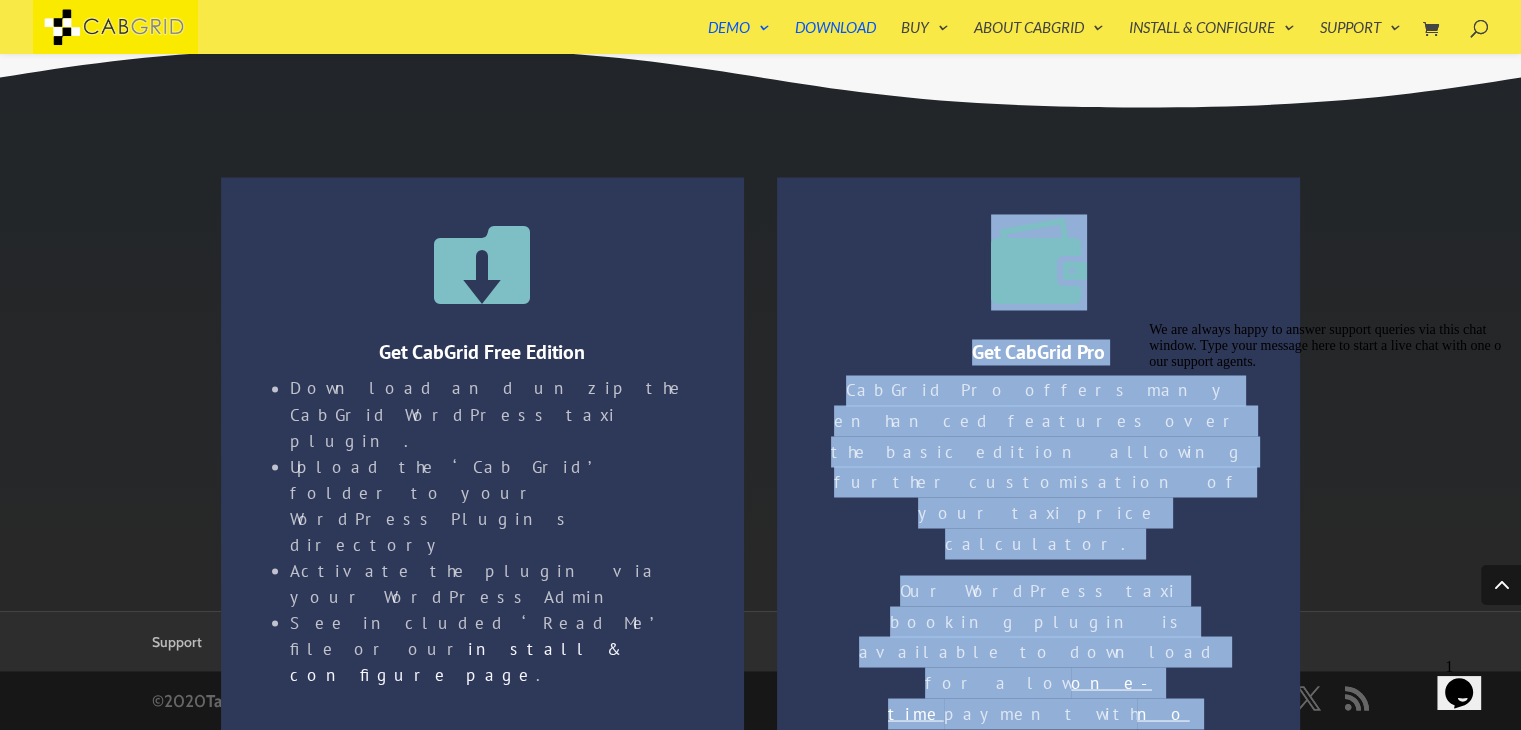 drag, startPoint x: 1068, startPoint y: 539, endPoint x: 913, endPoint y: 293, distance: 290.75934 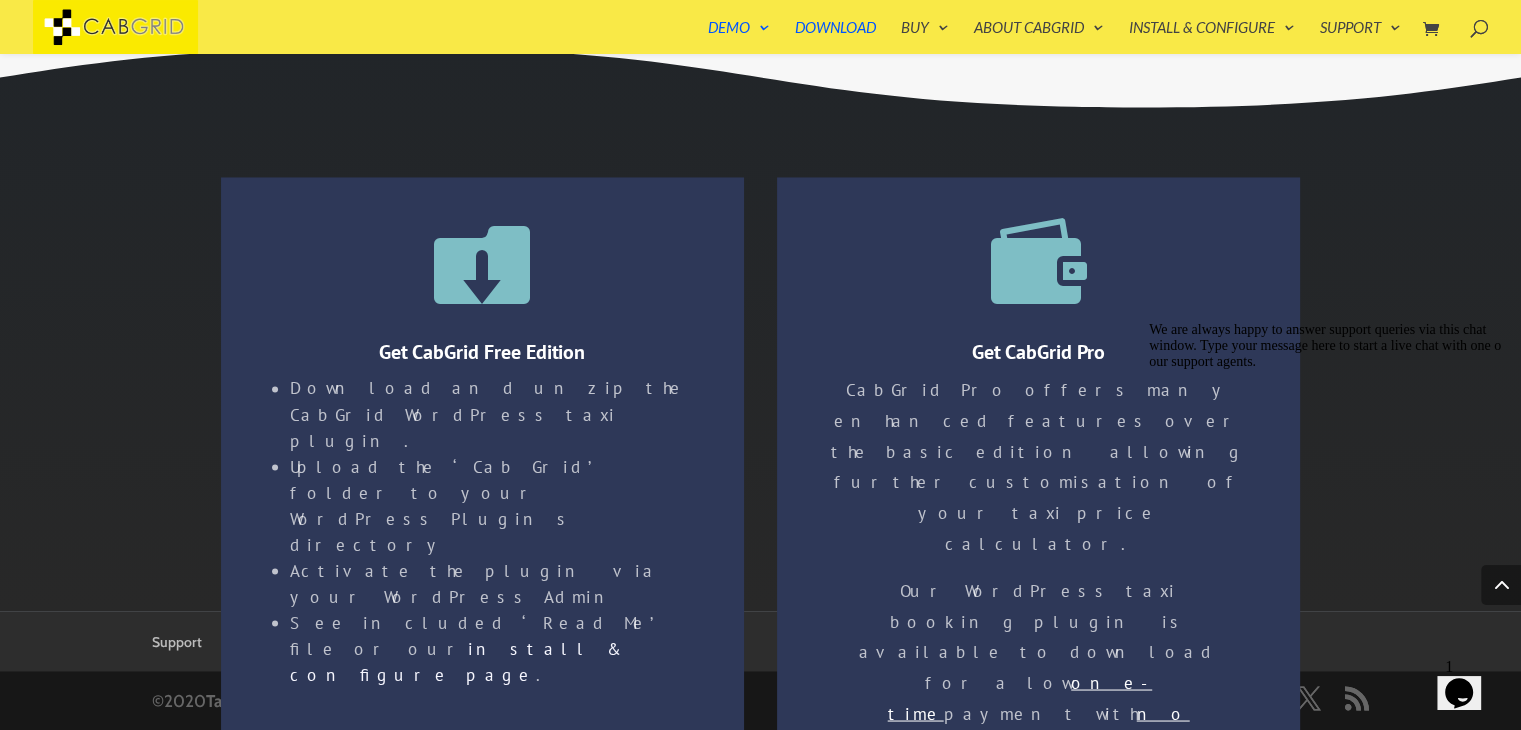 click on "
Get CabGrid Pro
CabGrid Pro offers many enhanced features over the basic edition allowing further customisation of your taxi price calculator.
Our WordPress taxi booking plugin is available to download for a low  one-time  payment with  no ongoing costs …" at bounding box center (1038, 510) 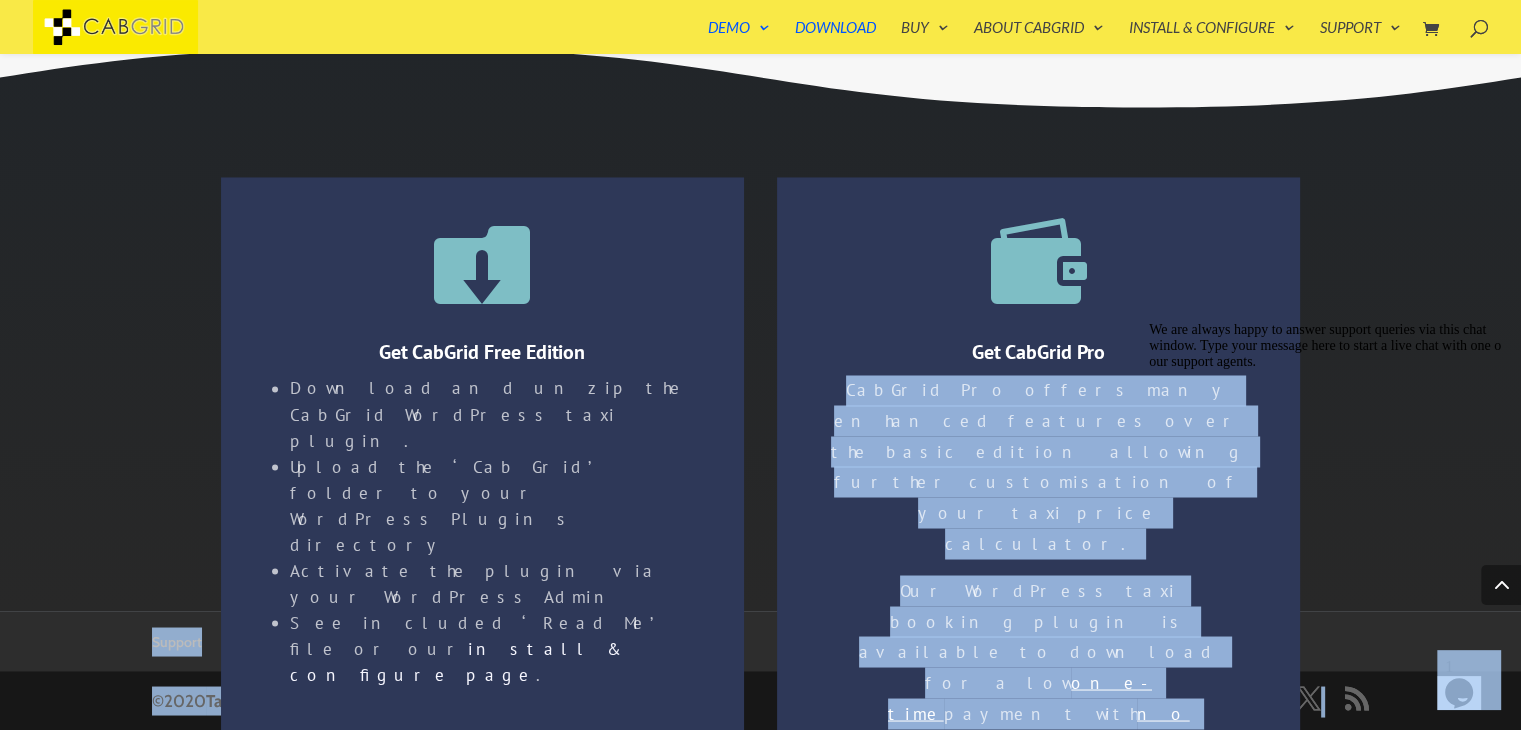 drag, startPoint x: 1956, startPoint y: 696, endPoint x: 1237, endPoint y: 445, distance: 761.55237 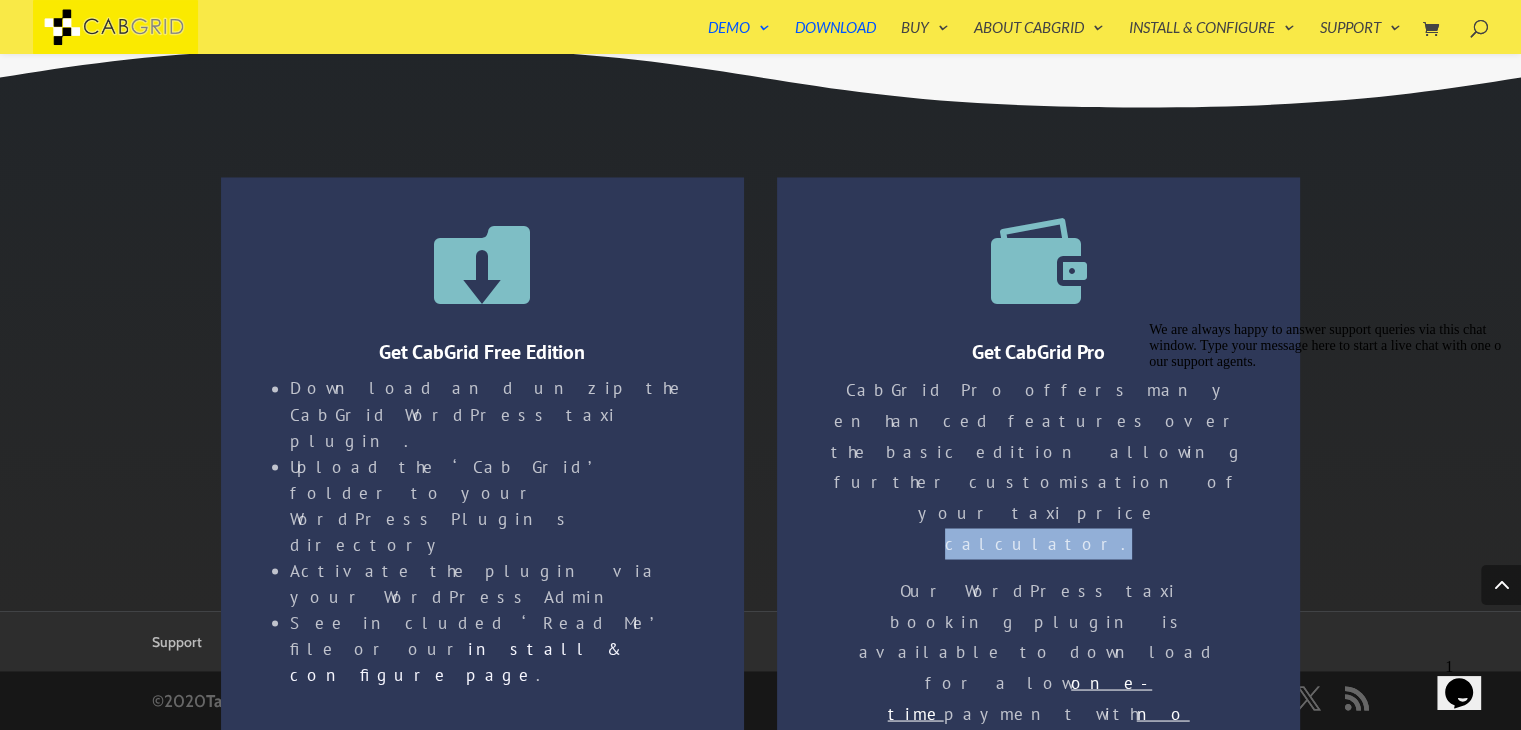 click on "CabGrid Pro offers many enhanced features over the basic edition allowing further customisation of your taxi price calculator." at bounding box center (1038, 475) 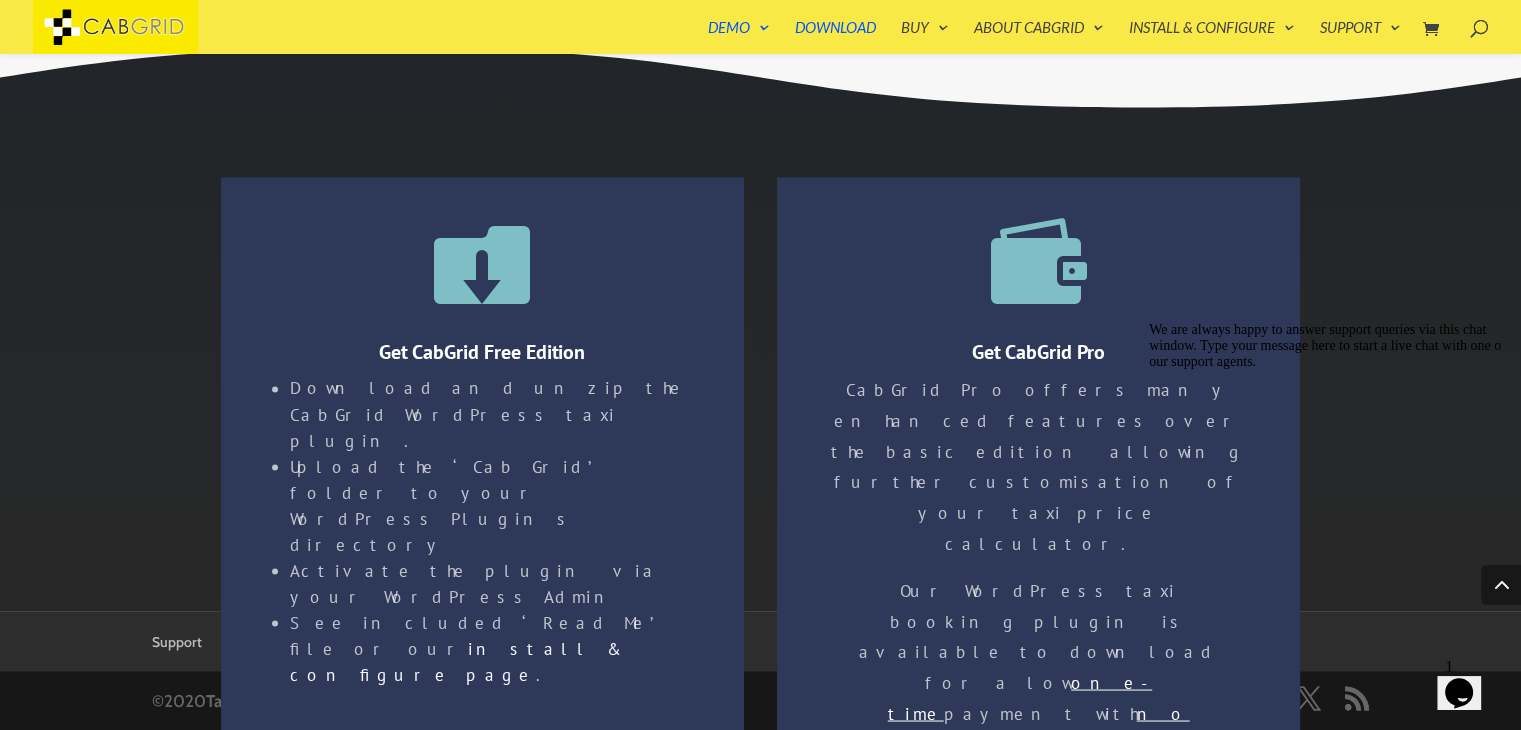 click on "Our WordPress taxi booking plugin is available to download for a low  one-time  payment with  no ongoing costs …" at bounding box center (1038, 675) 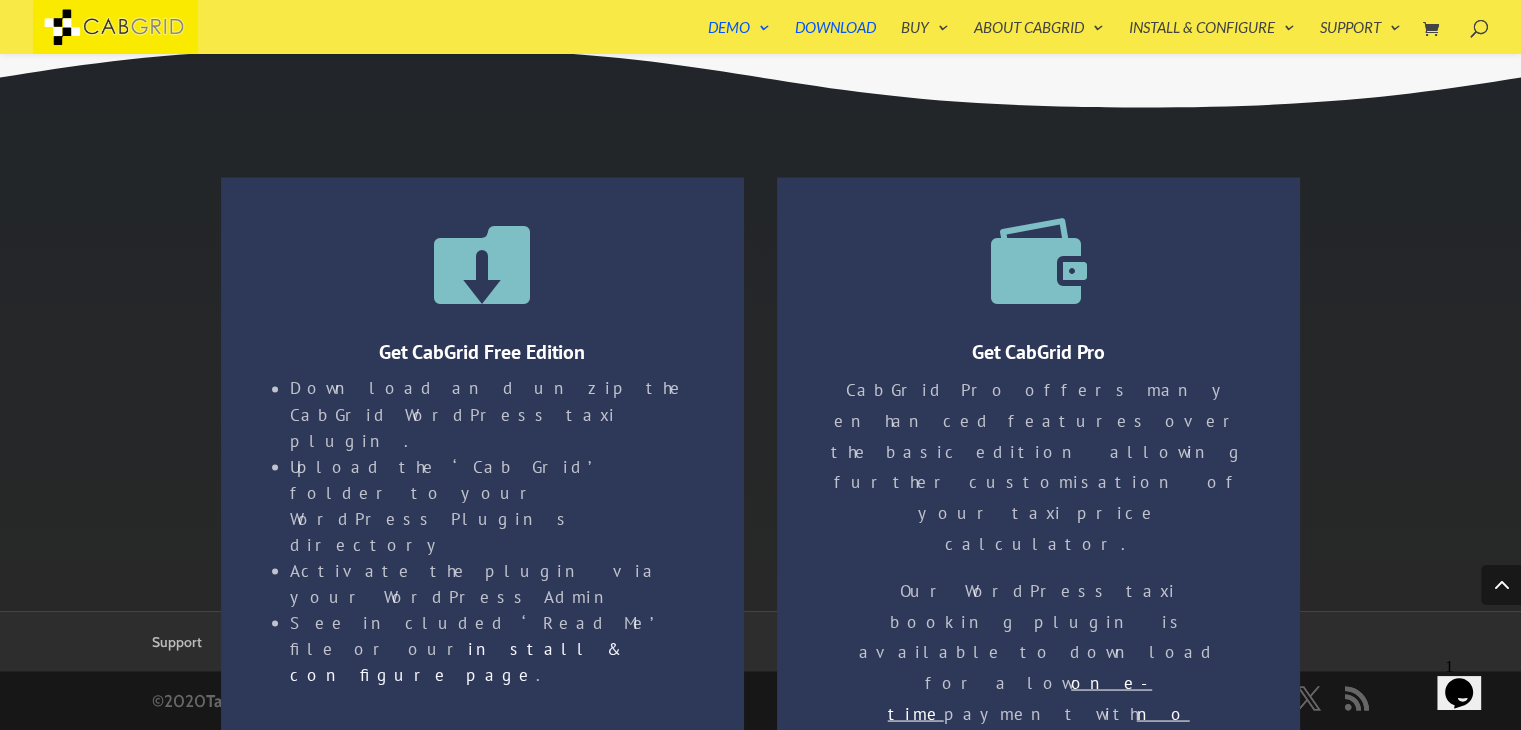 click 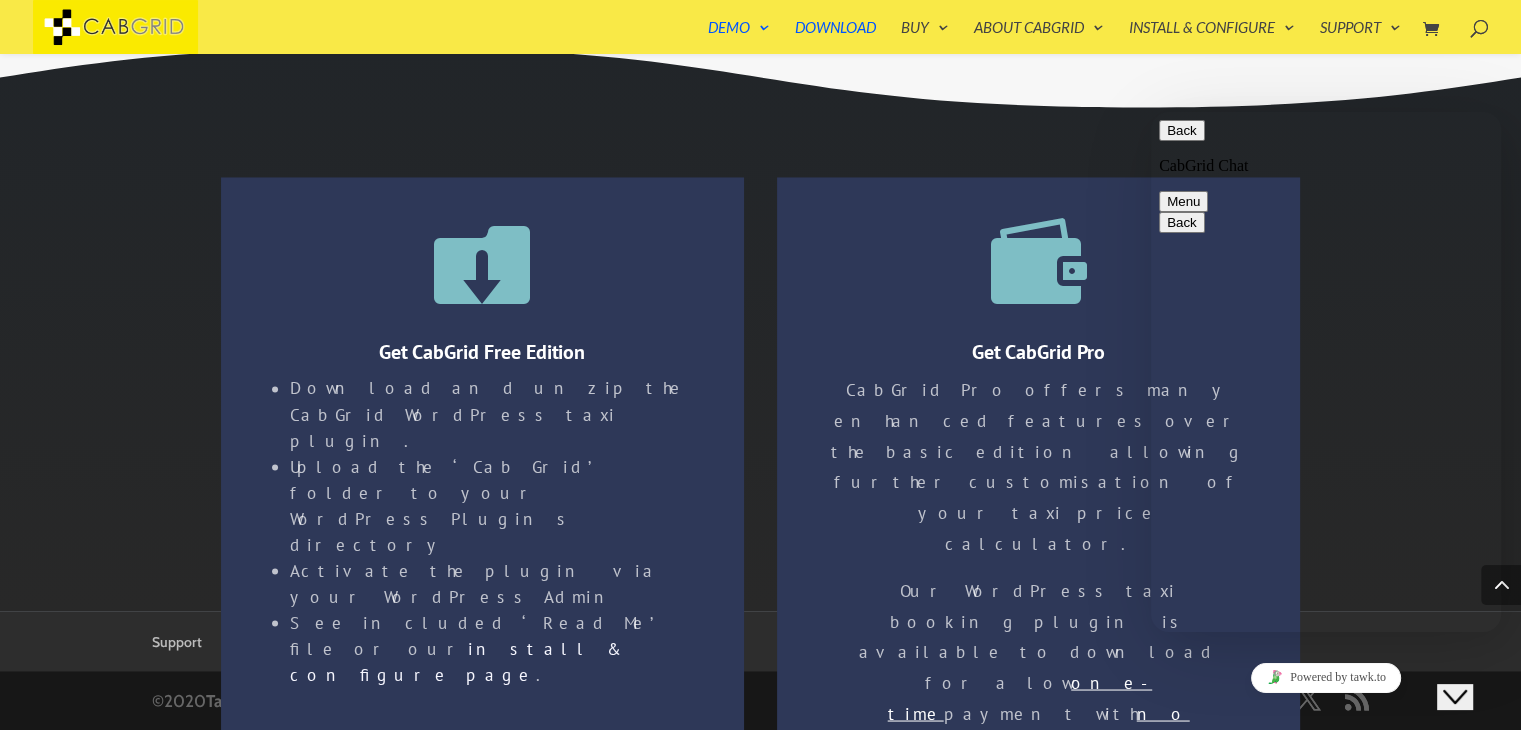 click on "Close Chat This icon closes the chat window." 